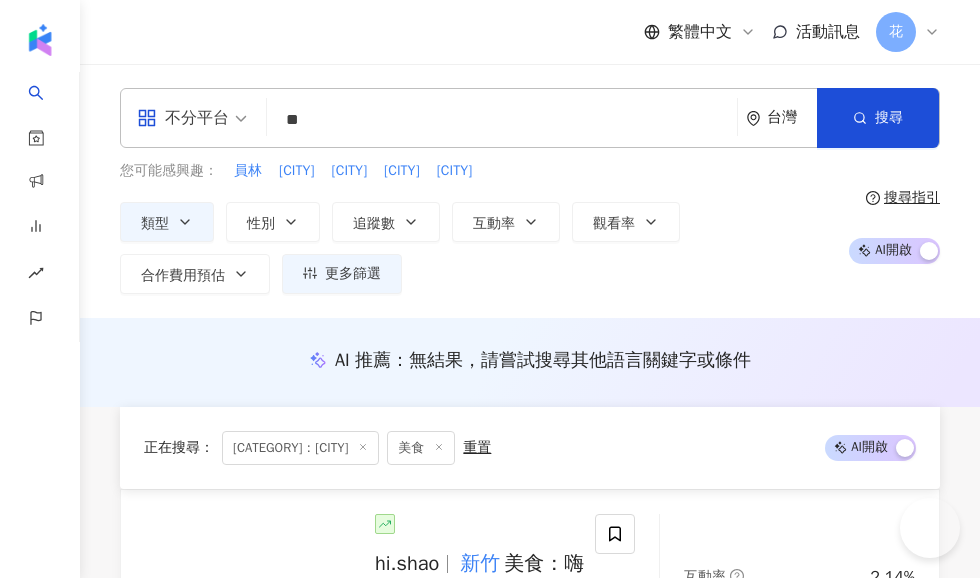 scroll, scrollTop: 456, scrollLeft: 0, axis: vertical 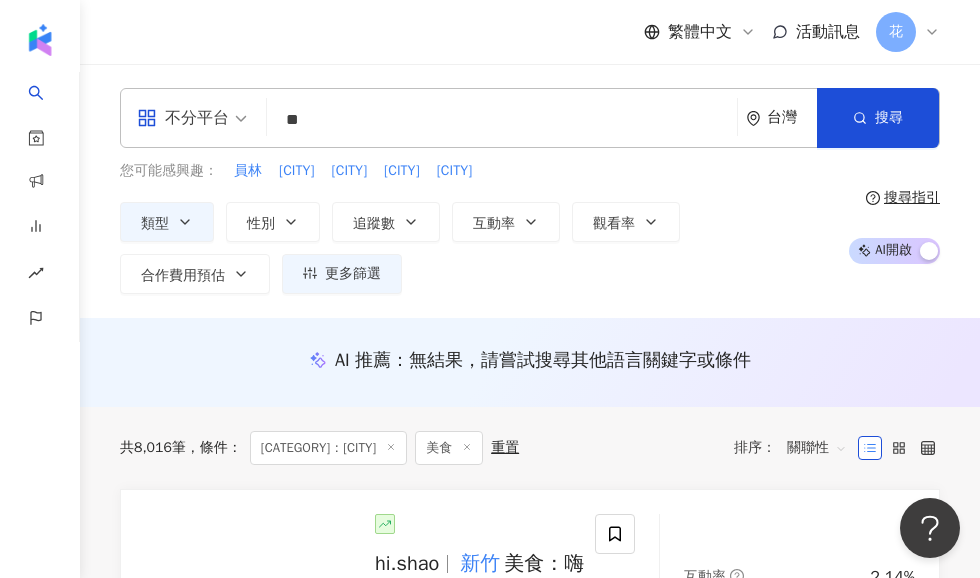 click on "**" at bounding box center (502, 120) 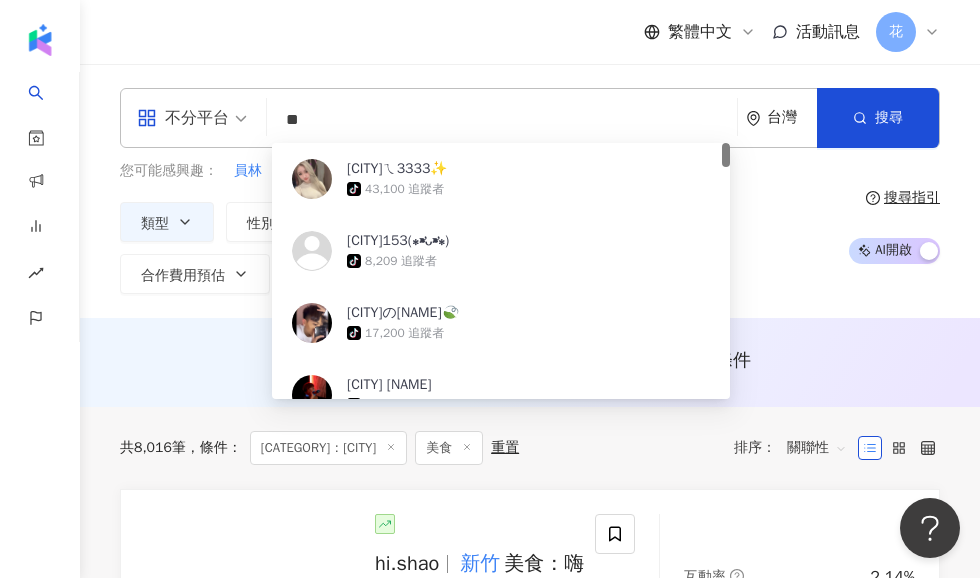 type on "*" 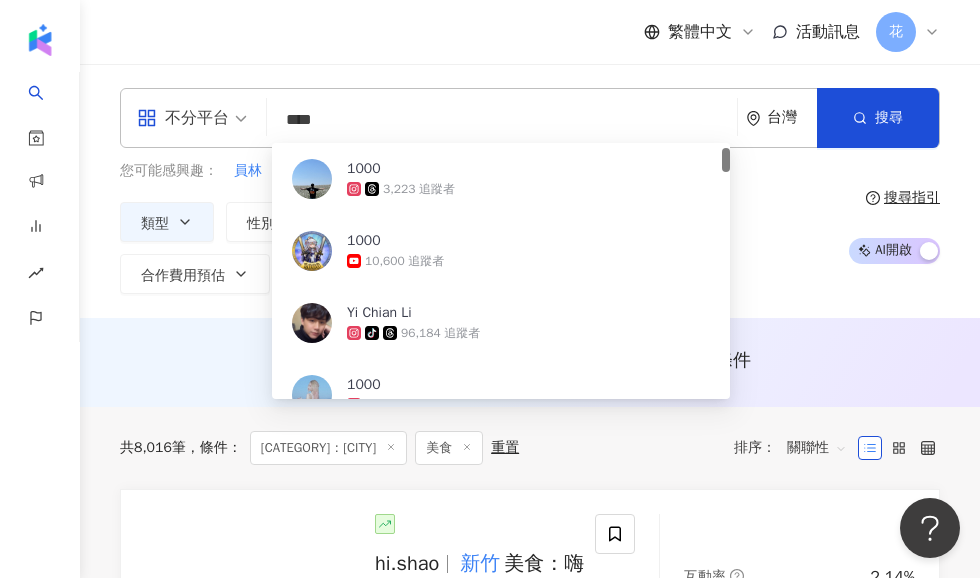 scroll, scrollTop: 165, scrollLeft: 0, axis: vertical 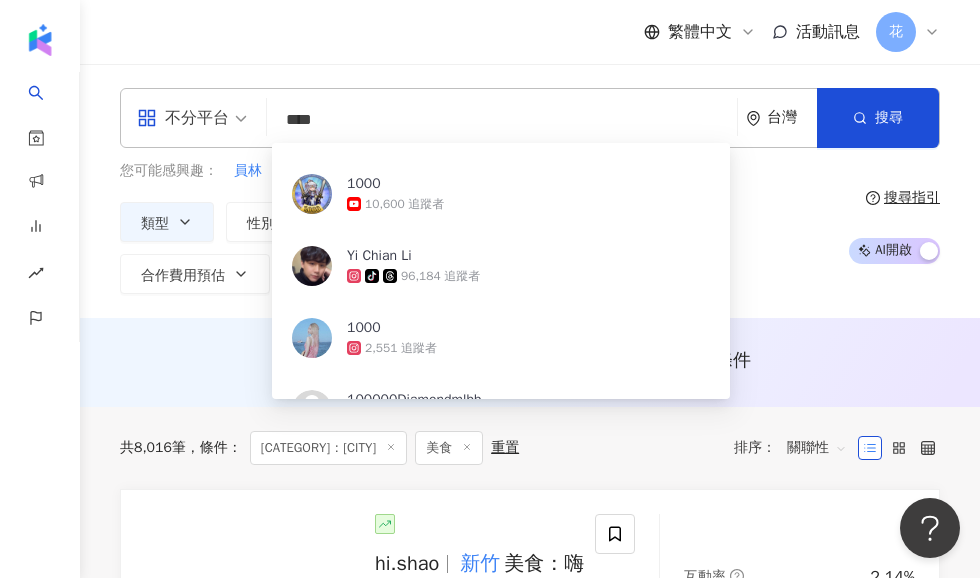 click on "****" at bounding box center [502, 120] 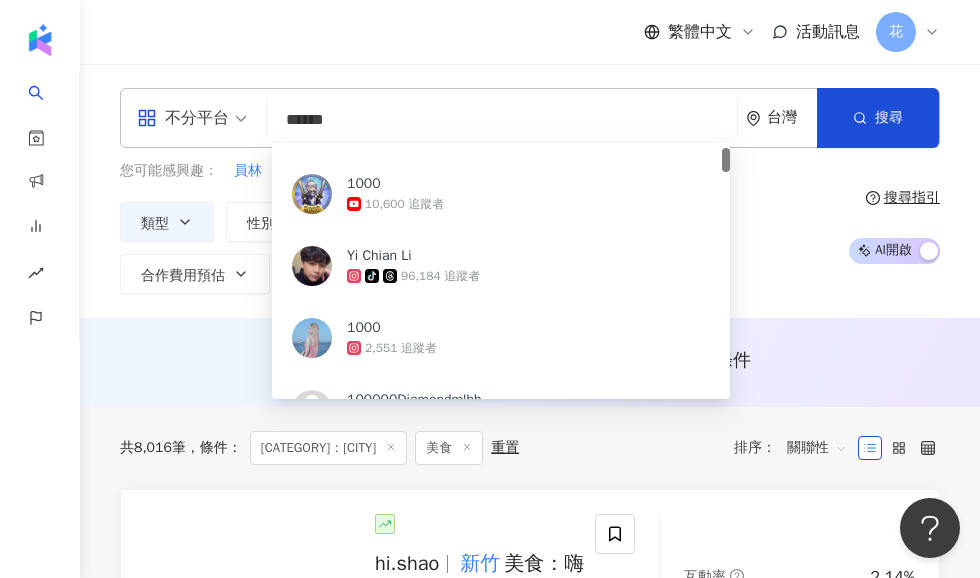 scroll, scrollTop: 0, scrollLeft: 0, axis: both 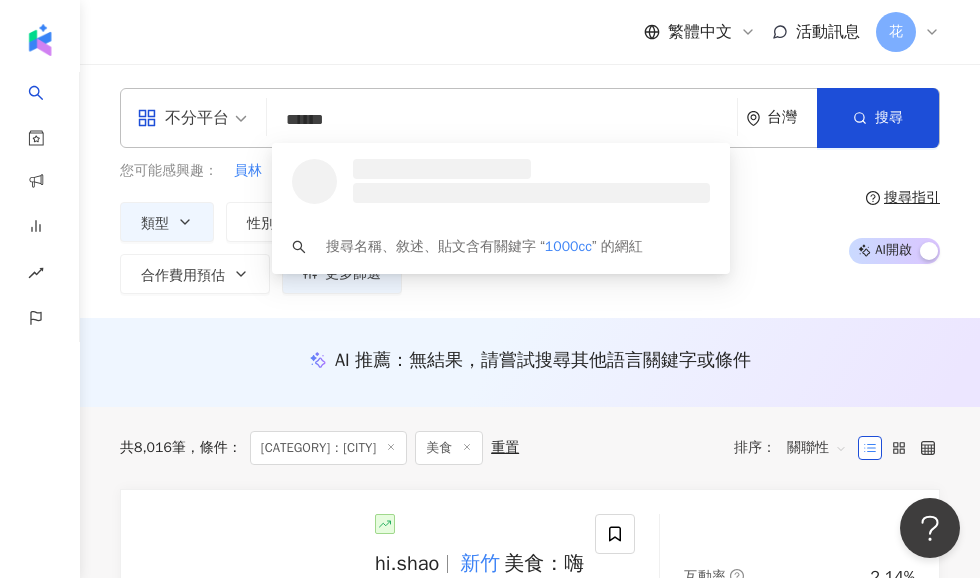 type on "******" 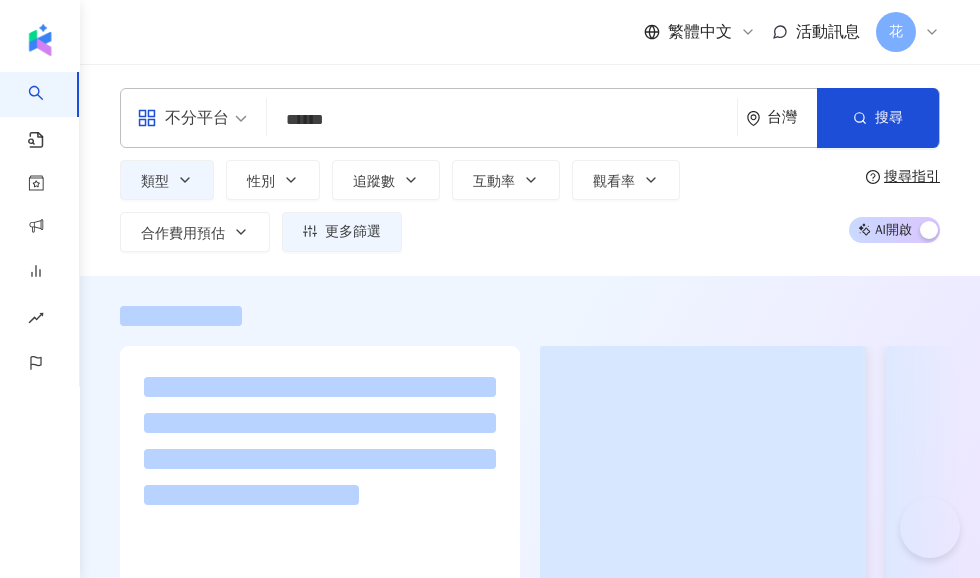 scroll, scrollTop: 0, scrollLeft: 0, axis: both 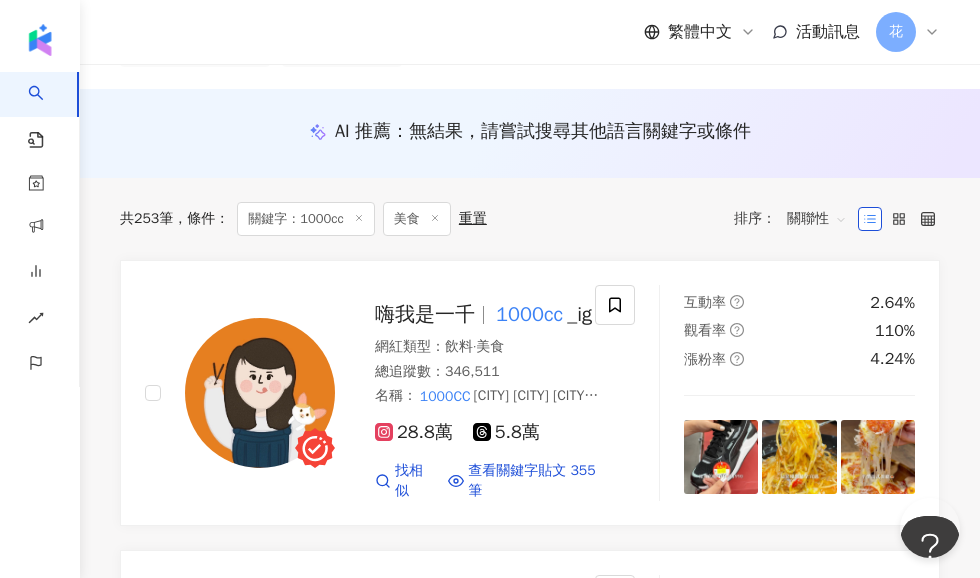click at bounding box center [260, 393] 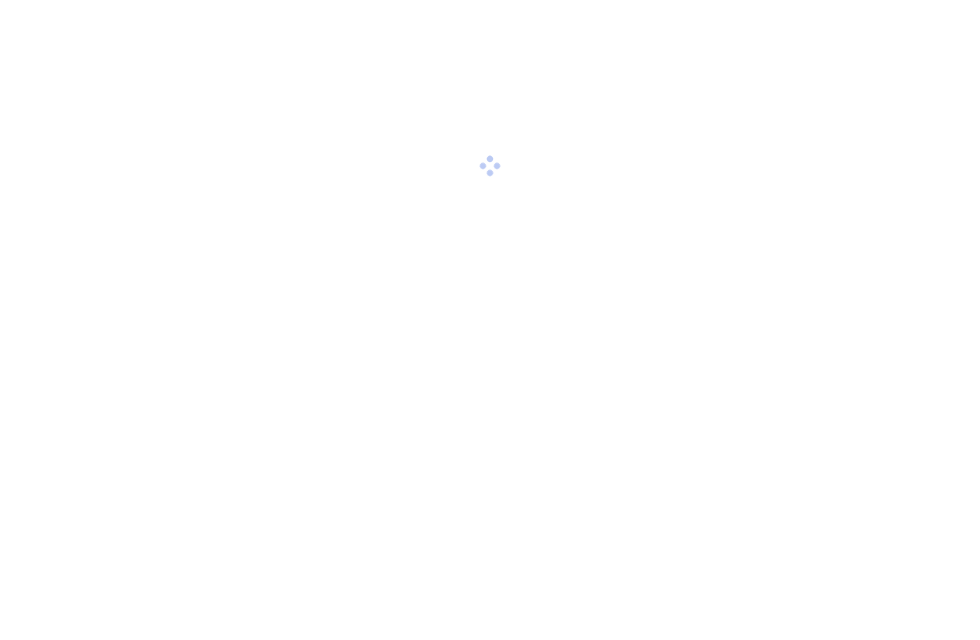 scroll, scrollTop: 0, scrollLeft: 0, axis: both 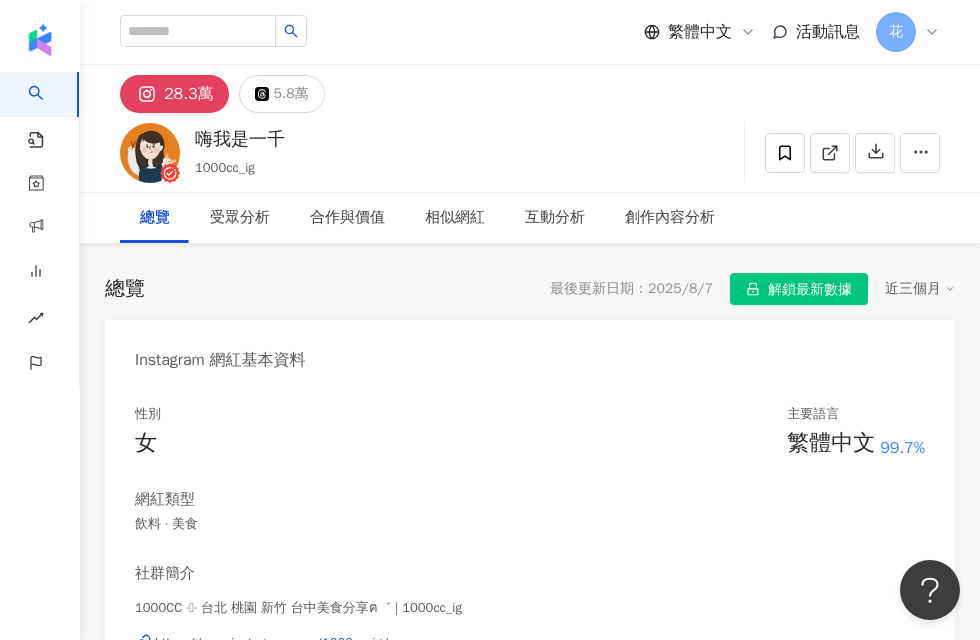 click on "解鎖最新數據" at bounding box center [810, 290] 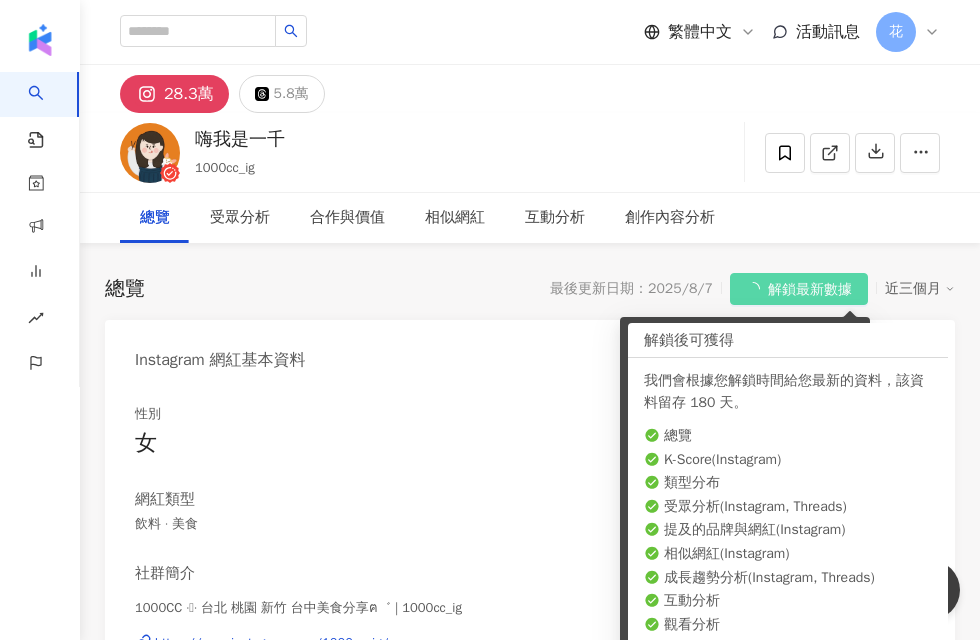 click on "Instagram 網紅基本資料" at bounding box center [530, 352] 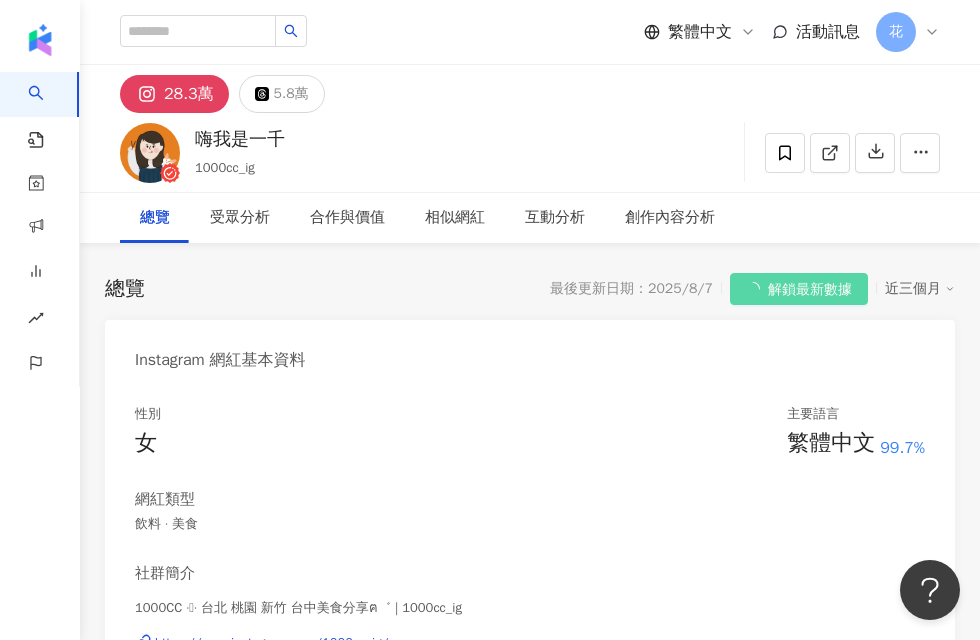 click on "近三個月" at bounding box center [920, 289] 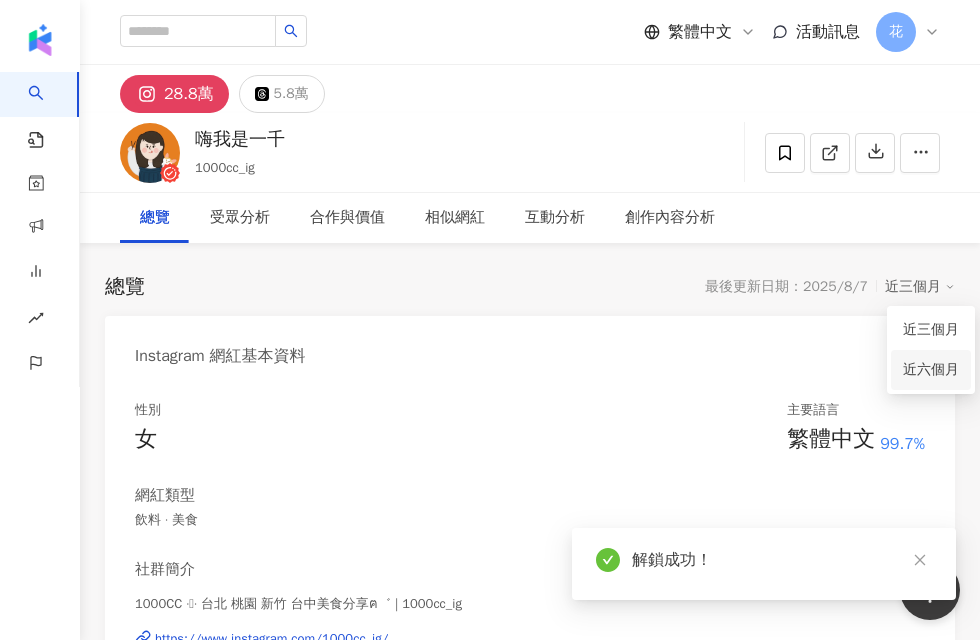 click 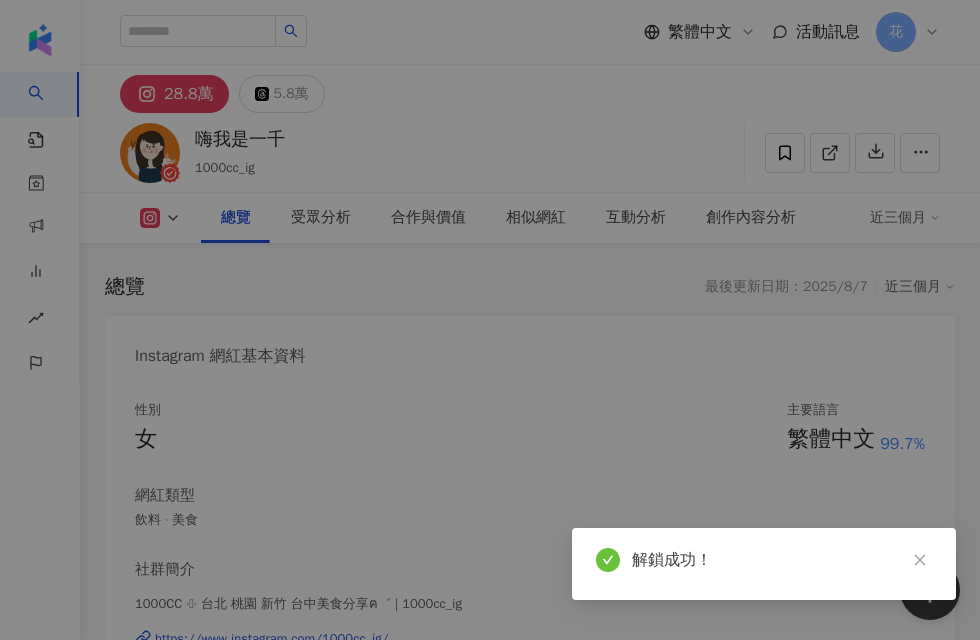 scroll, scrollTop: 575, scrollLeft: 0, axis: vertical 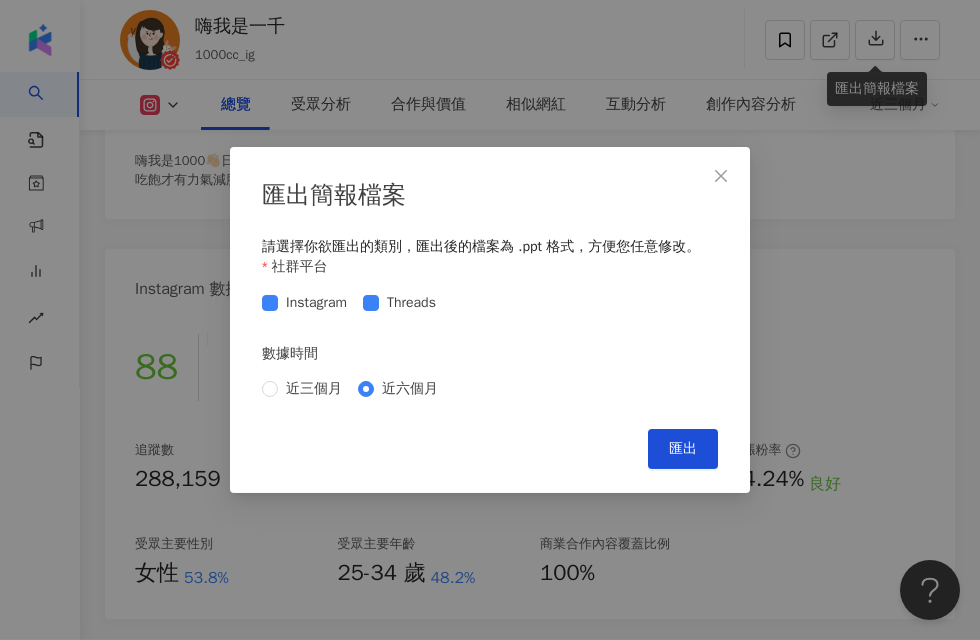 click on "匯出" at bounding box center [683, 449] 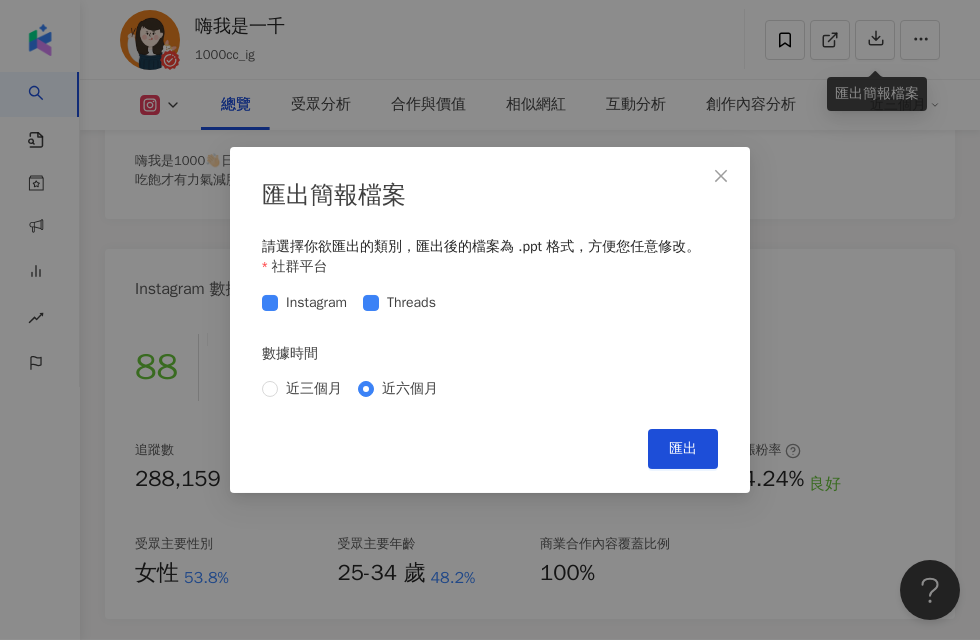 scroll, scrollTop: 580, scrollLeft: 0, axis: vertical 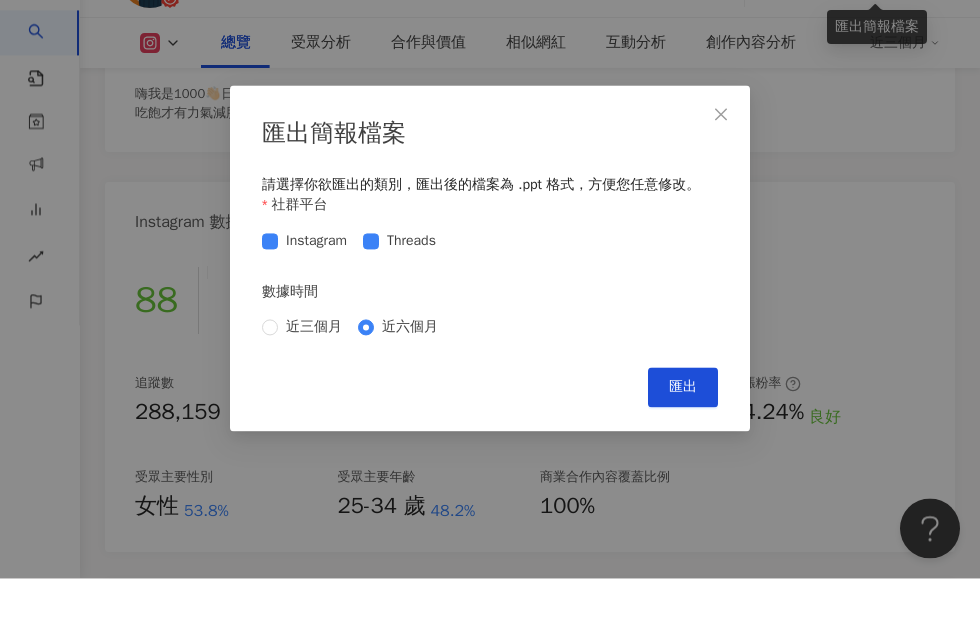 click 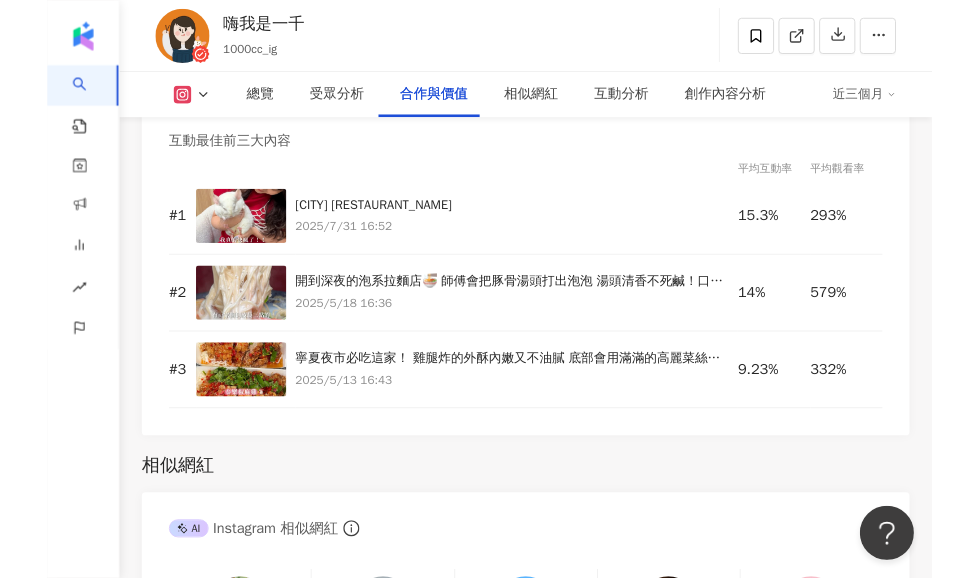 scroll, scrollTop: 0, scrollLeft: 0, axis: both 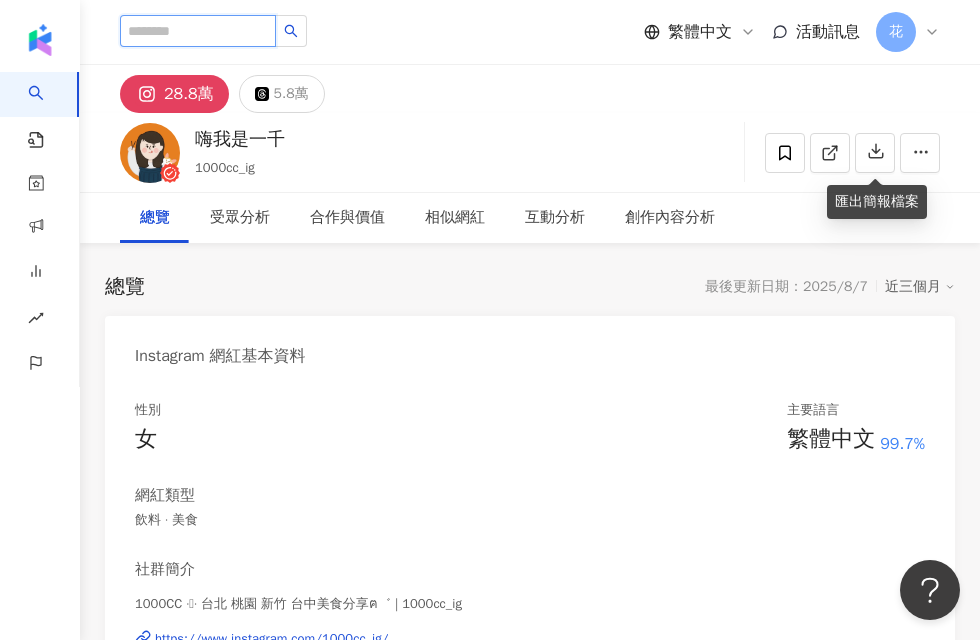click at bounding box center (198, 31) 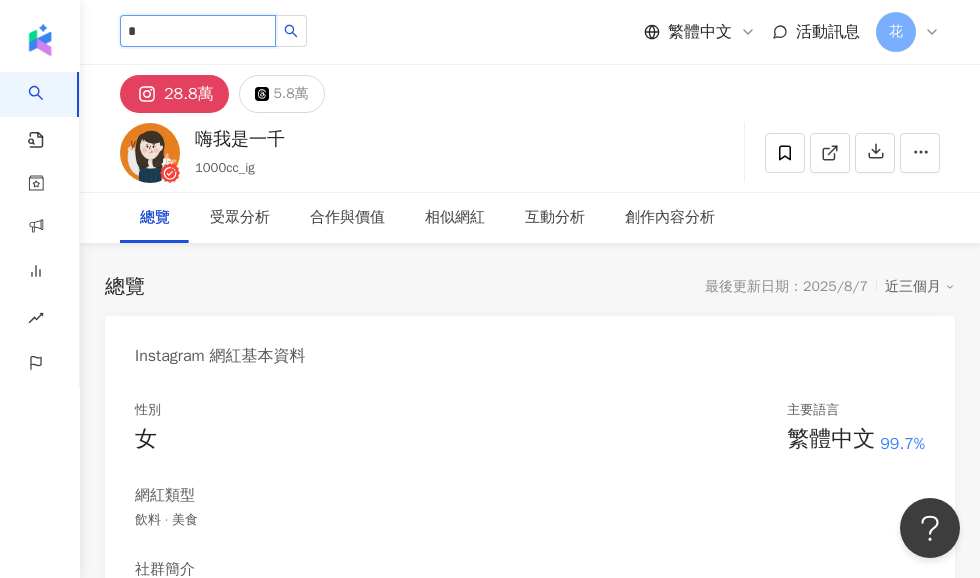 type on "**" 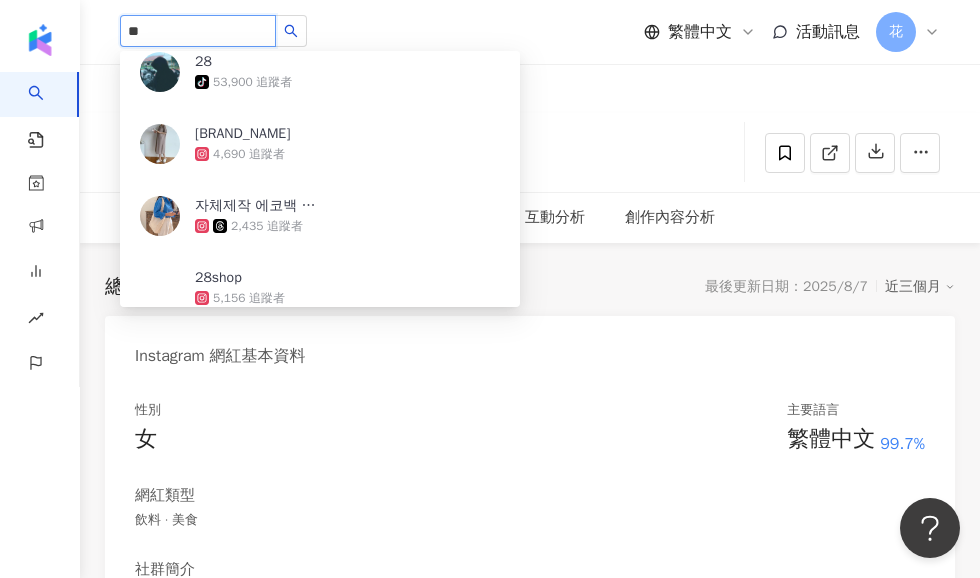 scroll, scrollTop: 306, scrollLeft: 0, axis: vertical 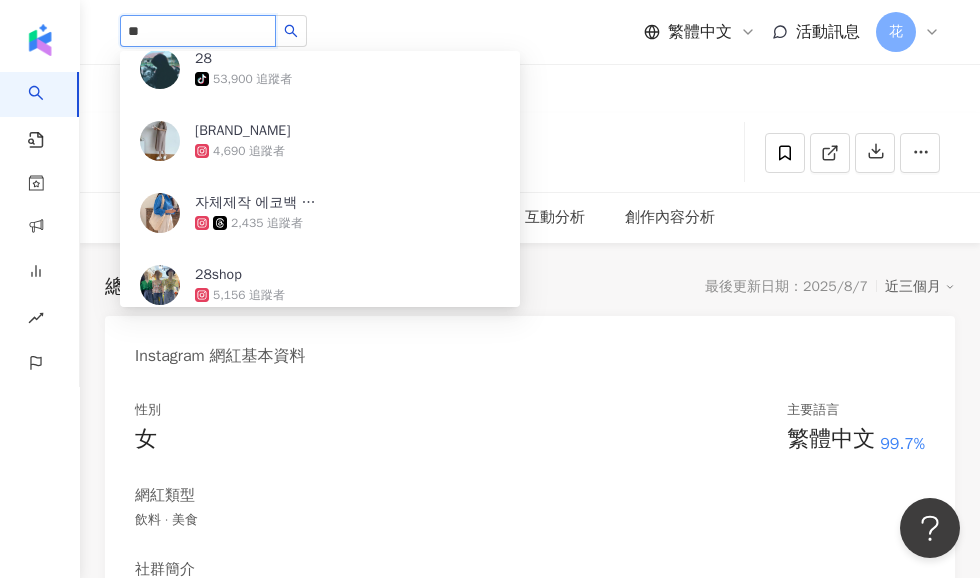 click 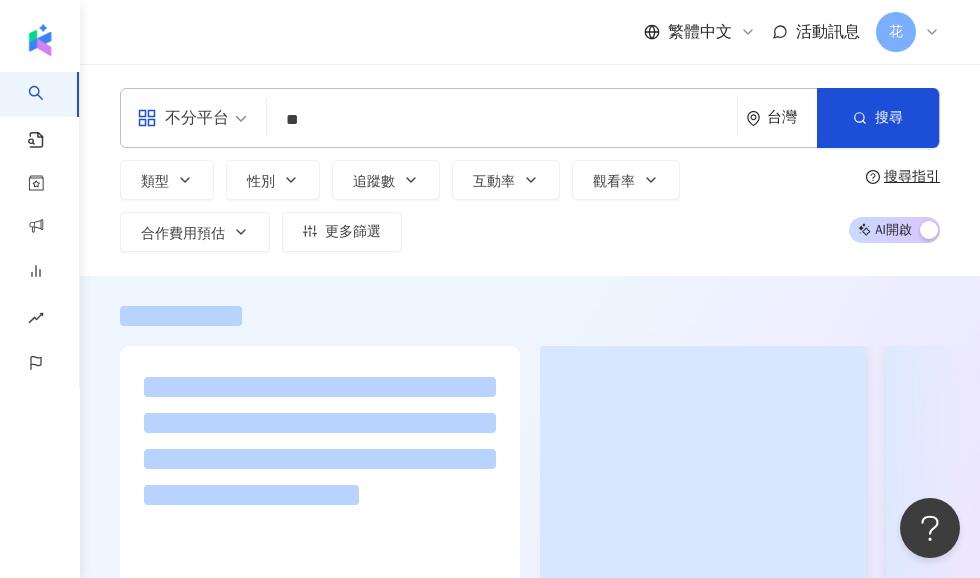 click on "繁體中文 活動訊息 花" at bounding box center [530, 32] 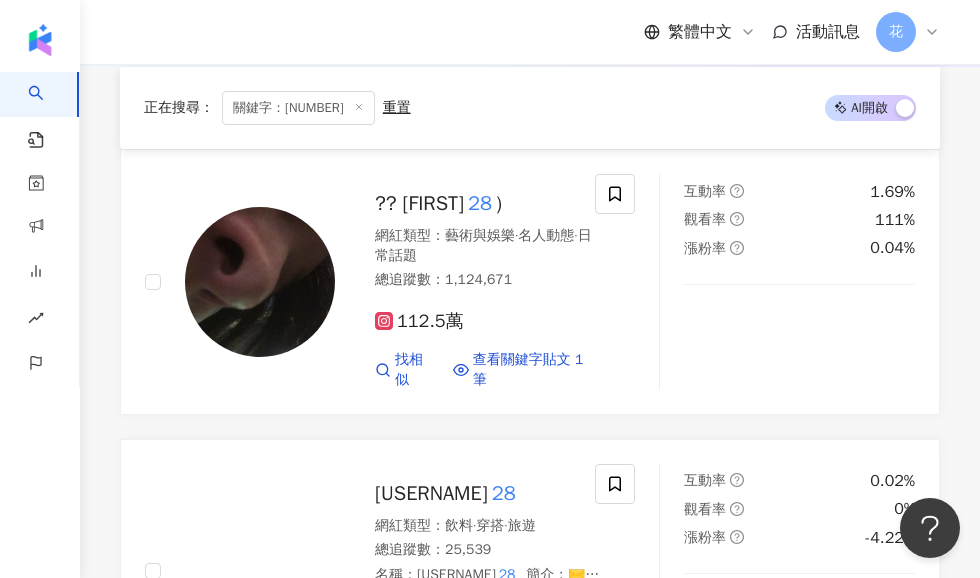 scroll, scrollTop: 0, scrollLeft: 0, axis: both 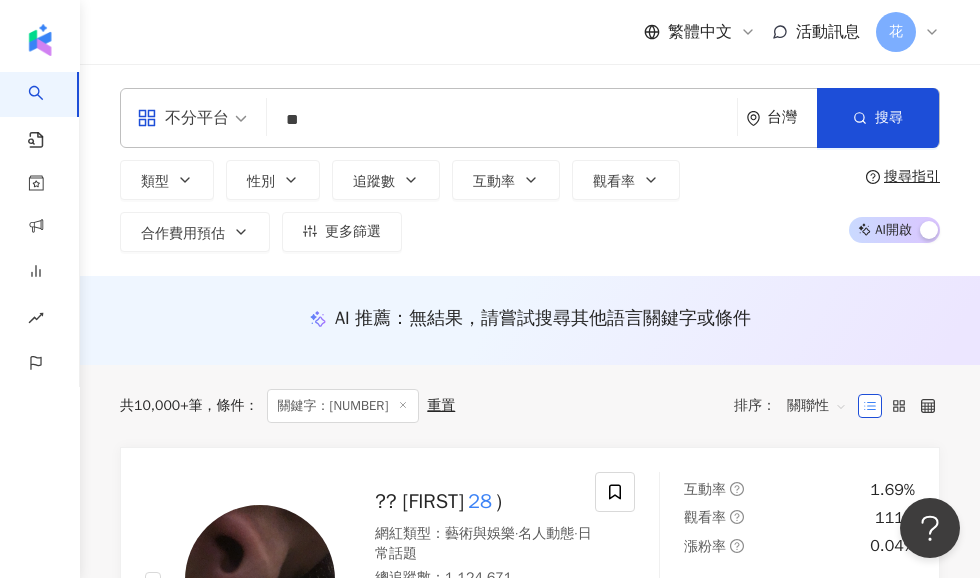 click on "**" at bounding box center [502, 120] 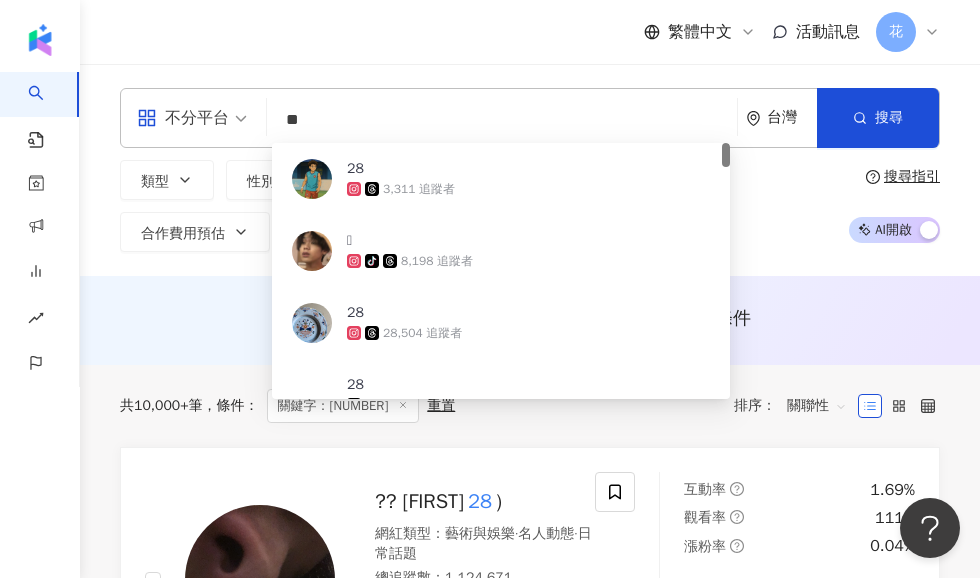 type on "*" 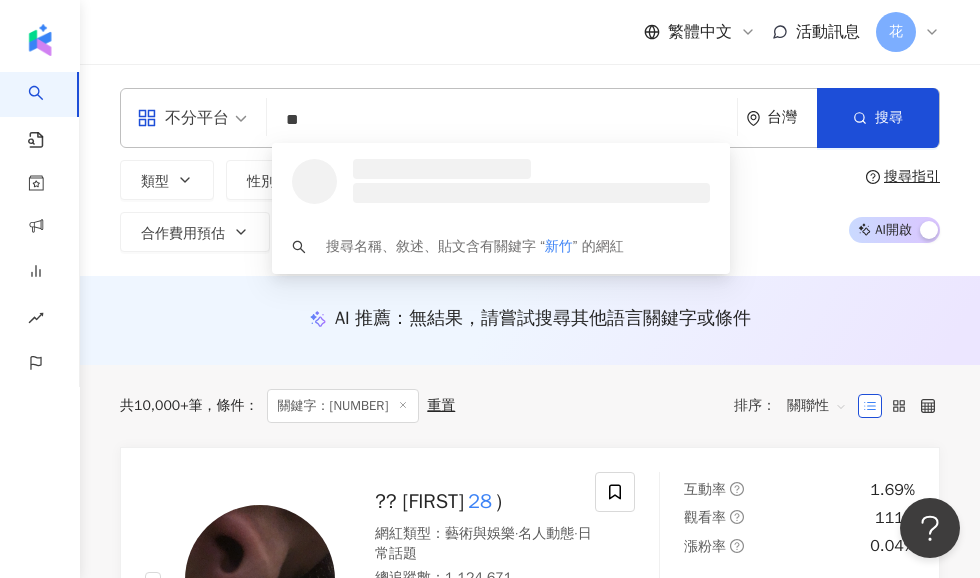 click on "搜尋" at bounding box center [889, 118] 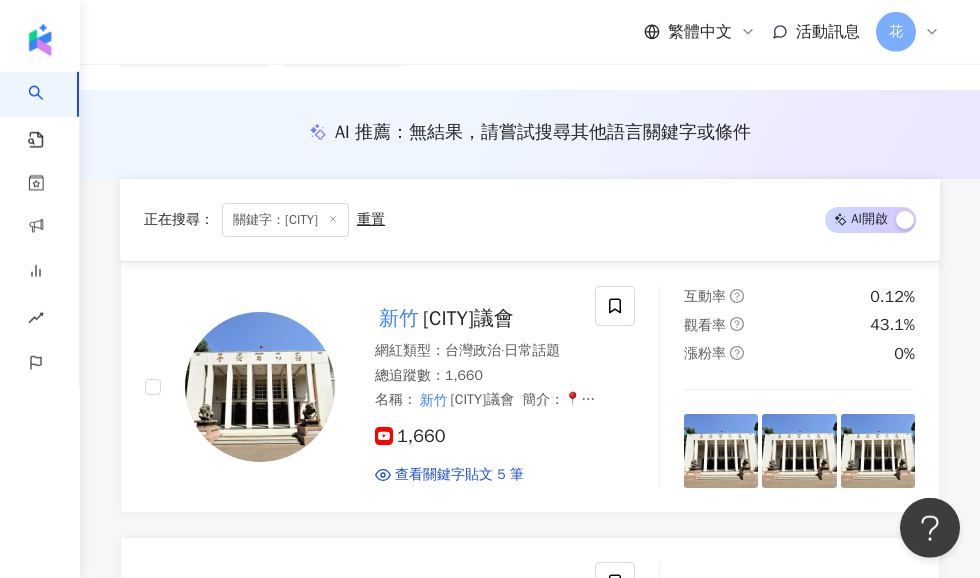 scroll, scrollTop: 0, scrollLeft: 0, axis: both 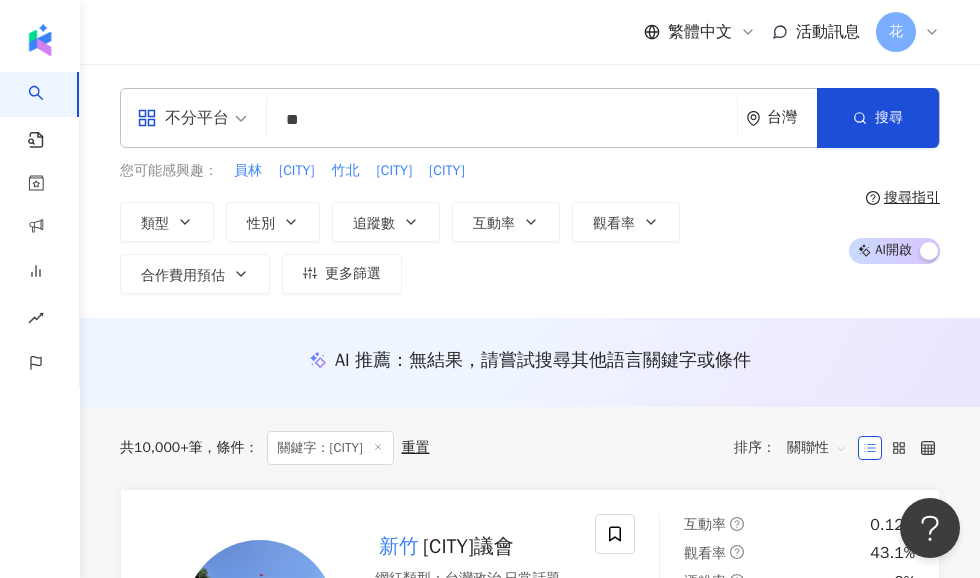 click on "**" at bounding box center (502, 120) 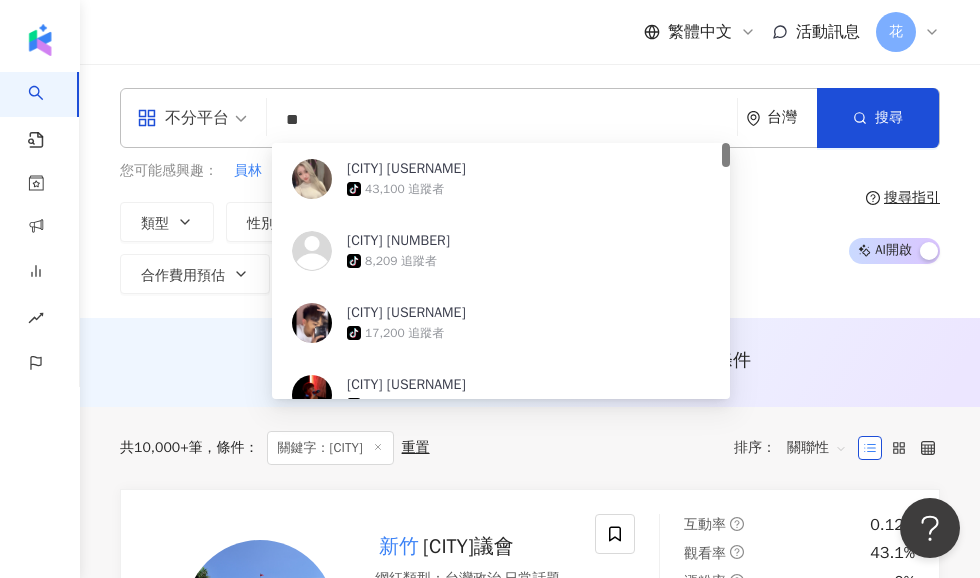type on "*" 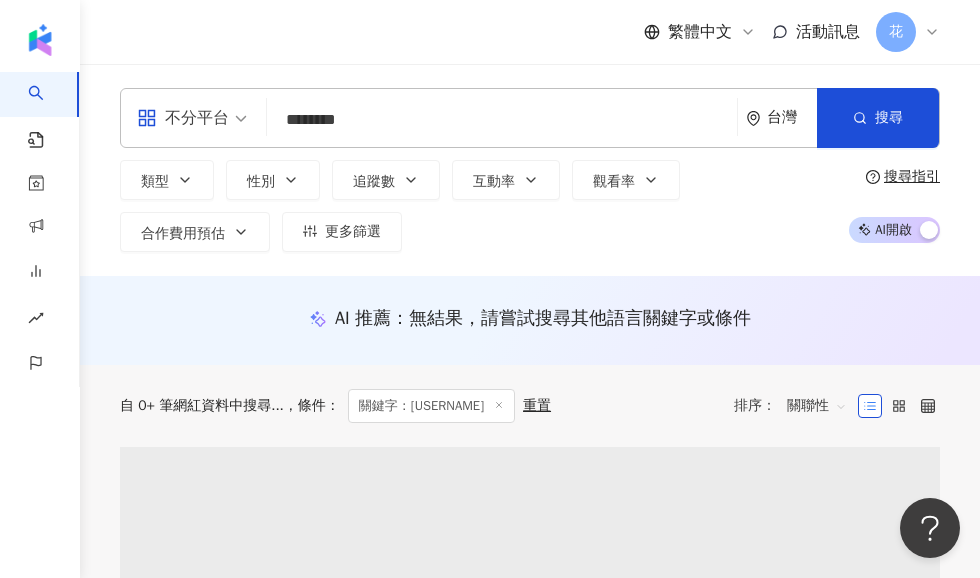 click on "搜尋" at bounding box center [878, 118] 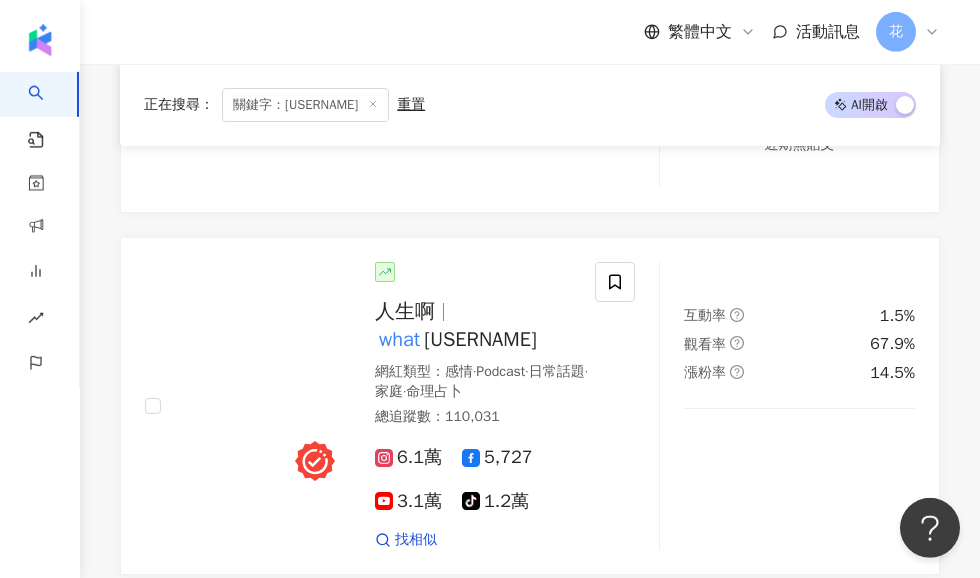 scroll, scrollTop: 0, scrollLeft: 0, axis: both 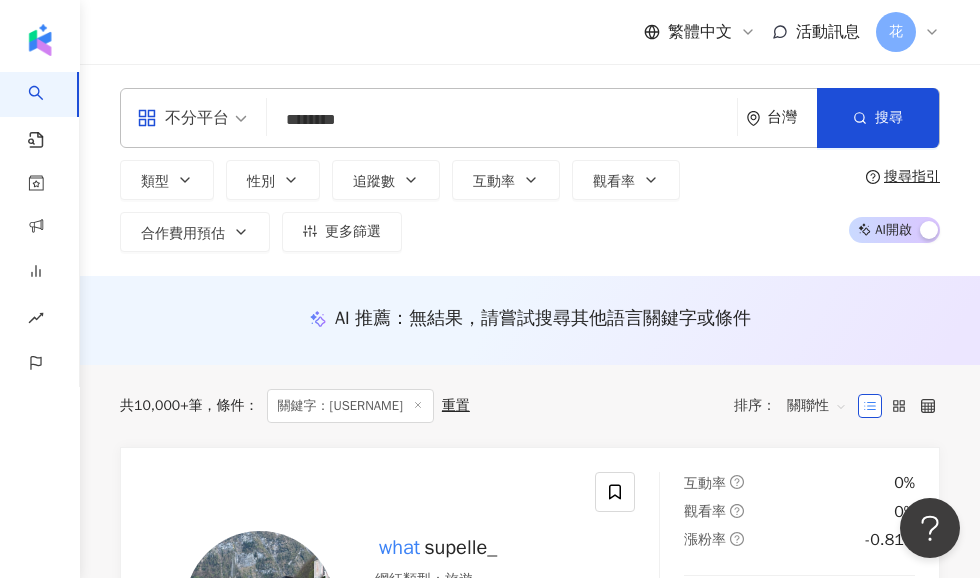 click on "********" at bounding box center (502, 120) 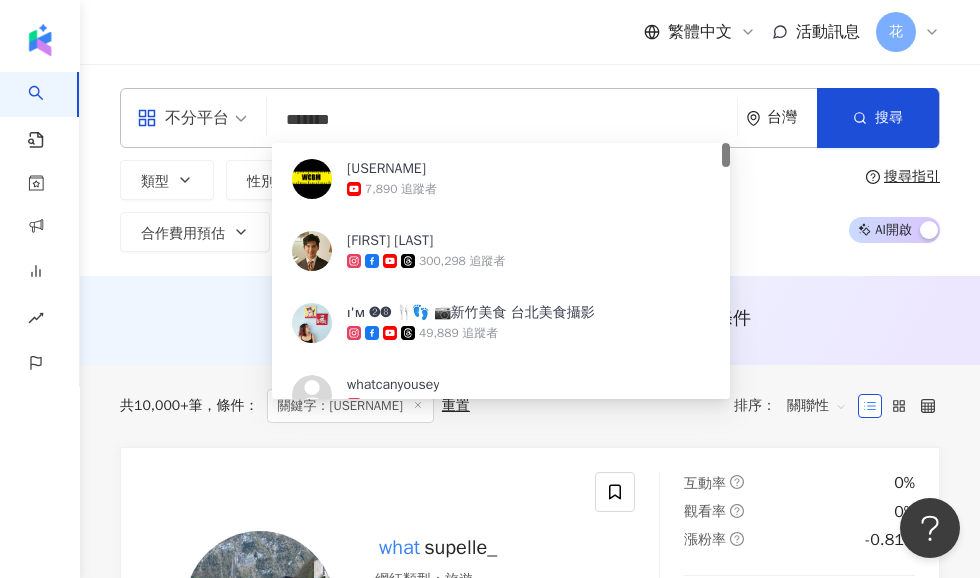 type on "*******" 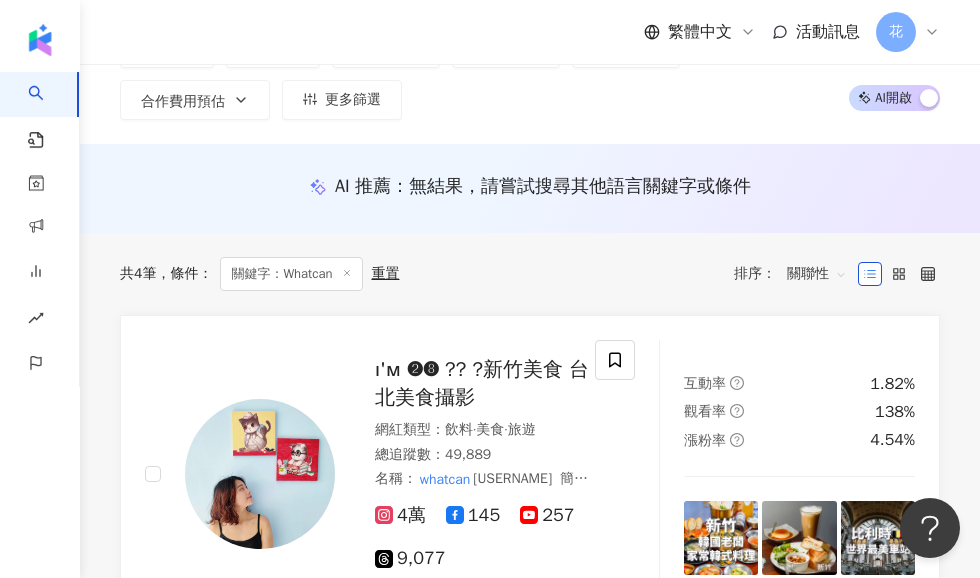 scroll, scrollTop: 132, scrollLeft: 0, axis: vertical 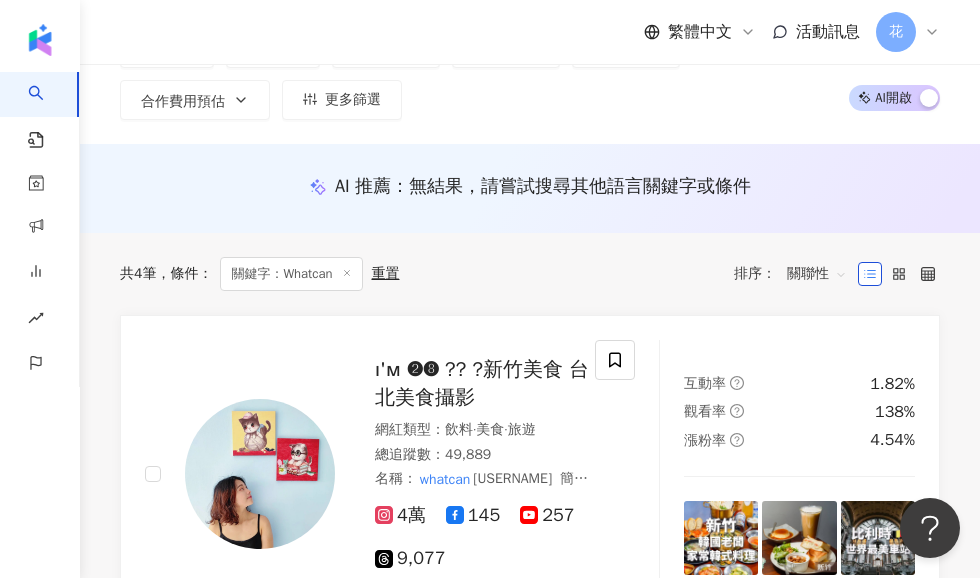 click at bounding box center [260, 474] 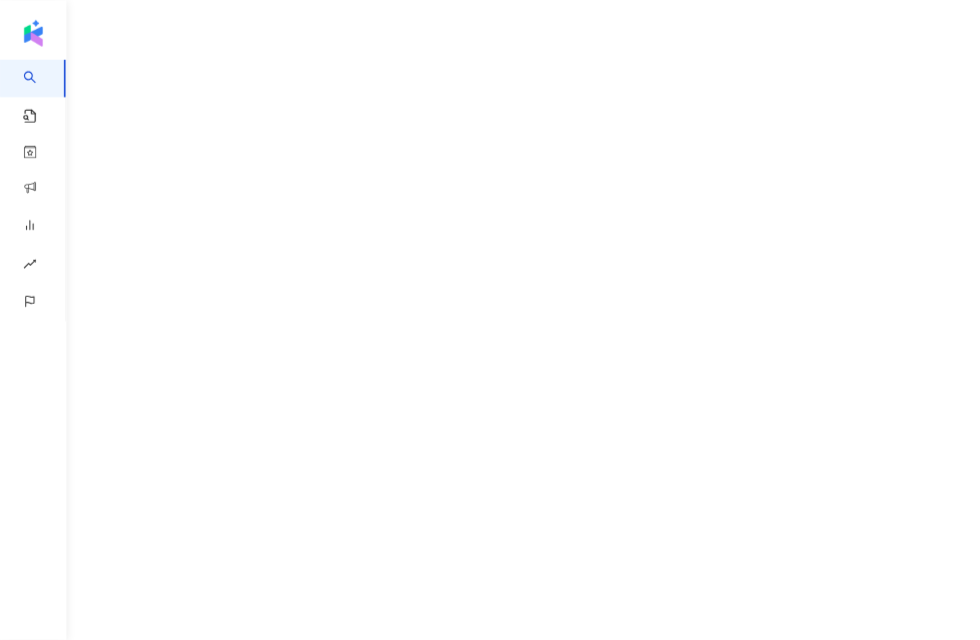 scroll, scrollTop: 0, scrollLeft: 0, axis: both 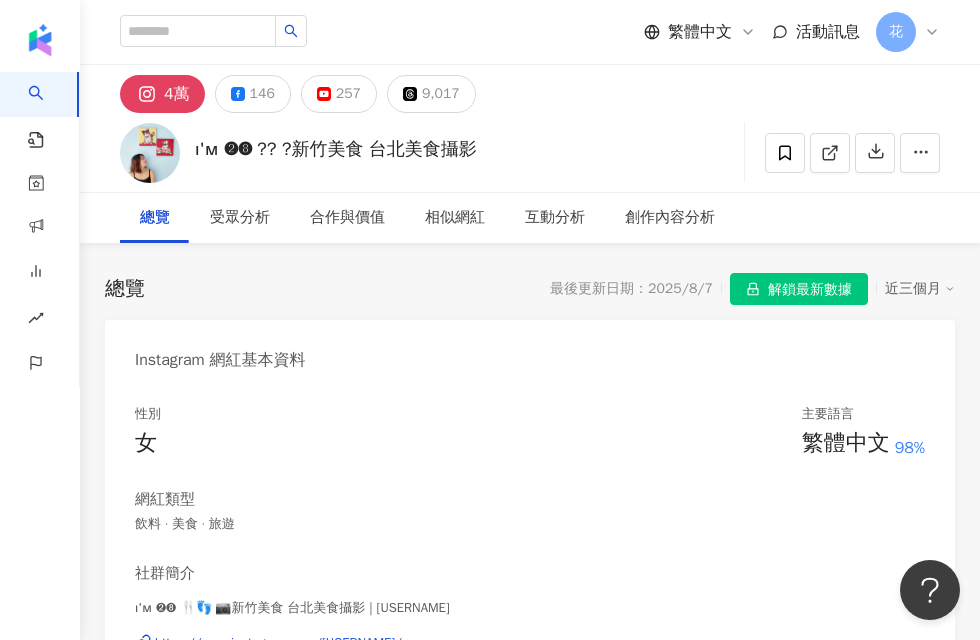 click on "近三個月" at bounding box center [920, 289] 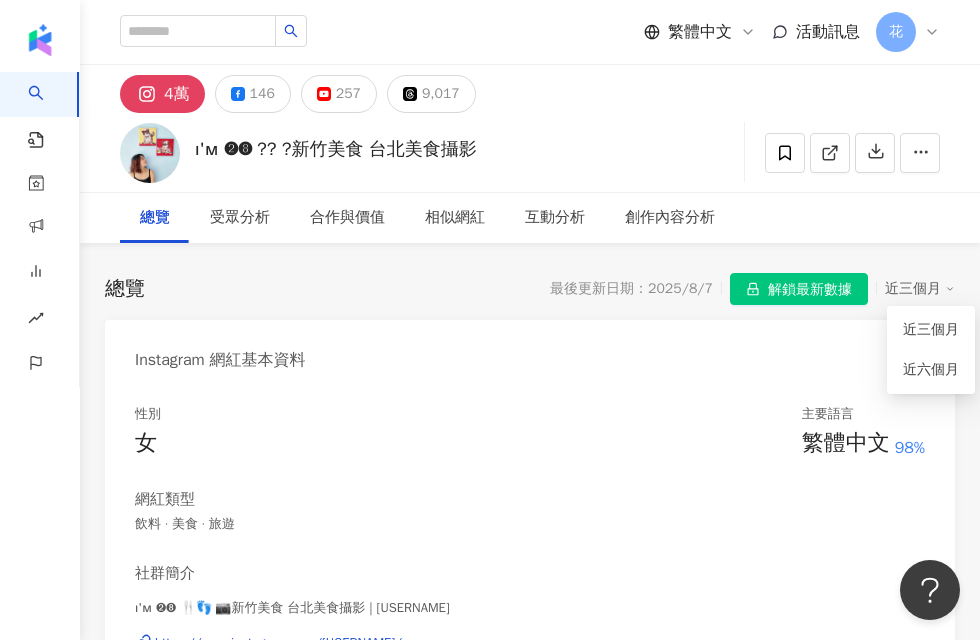 click on "近六個月" at bounding box center (931, 370) 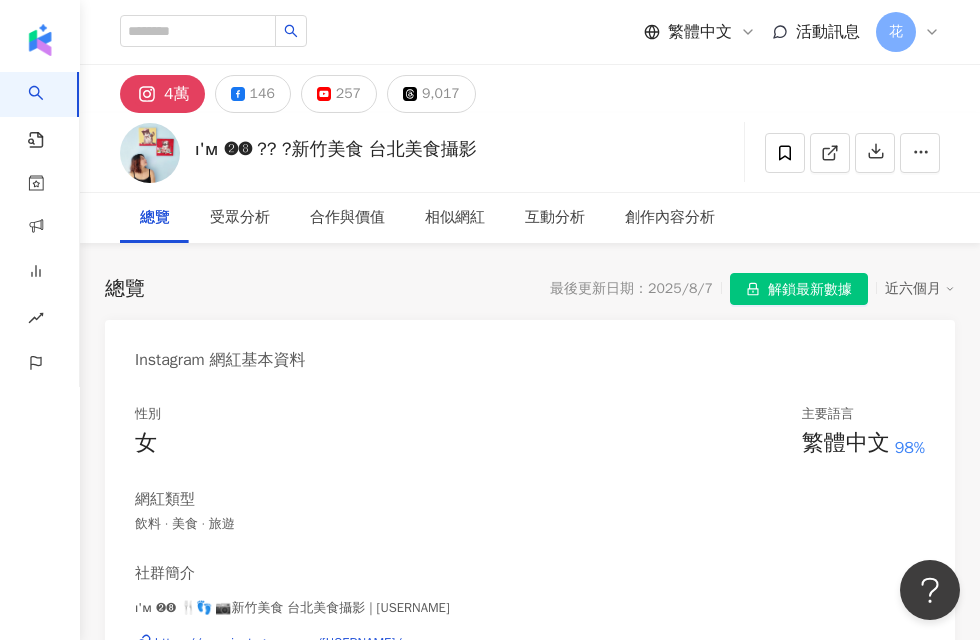 click on "Instagram 網紅基本資料" at bounding box center (530, 352) 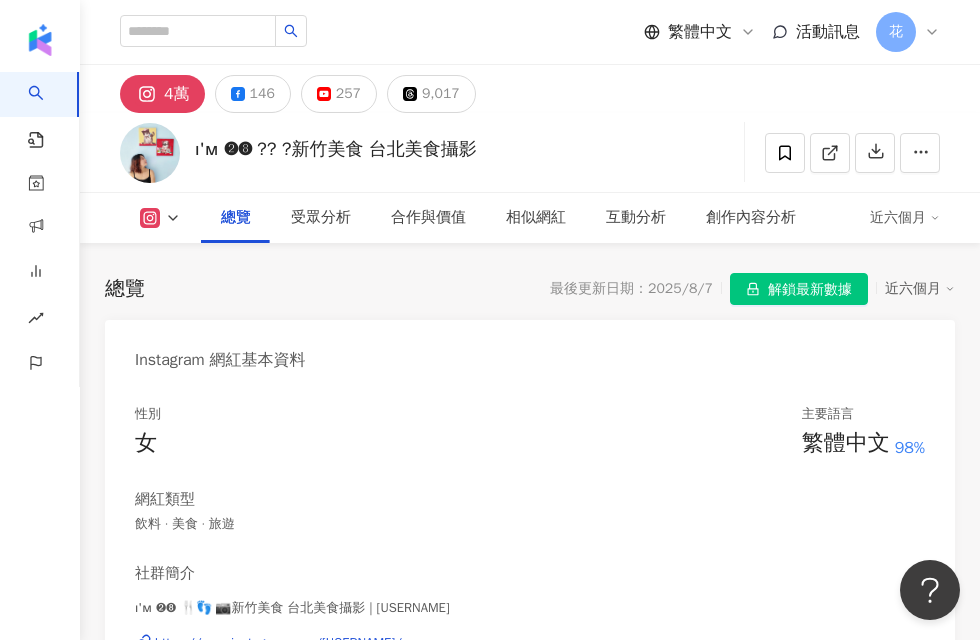 click 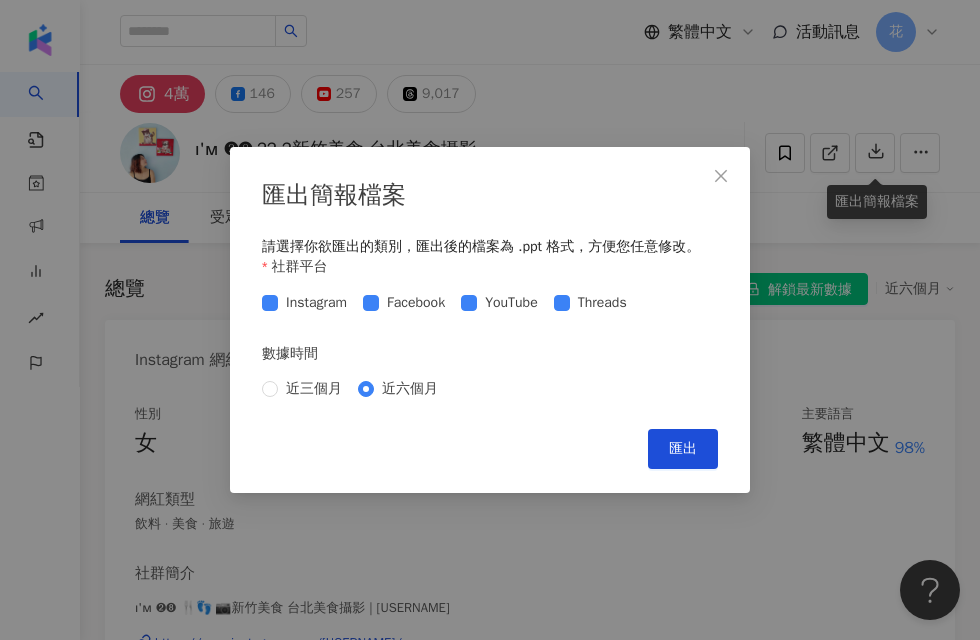 click on "匯出" at bounding box center [683, 449] 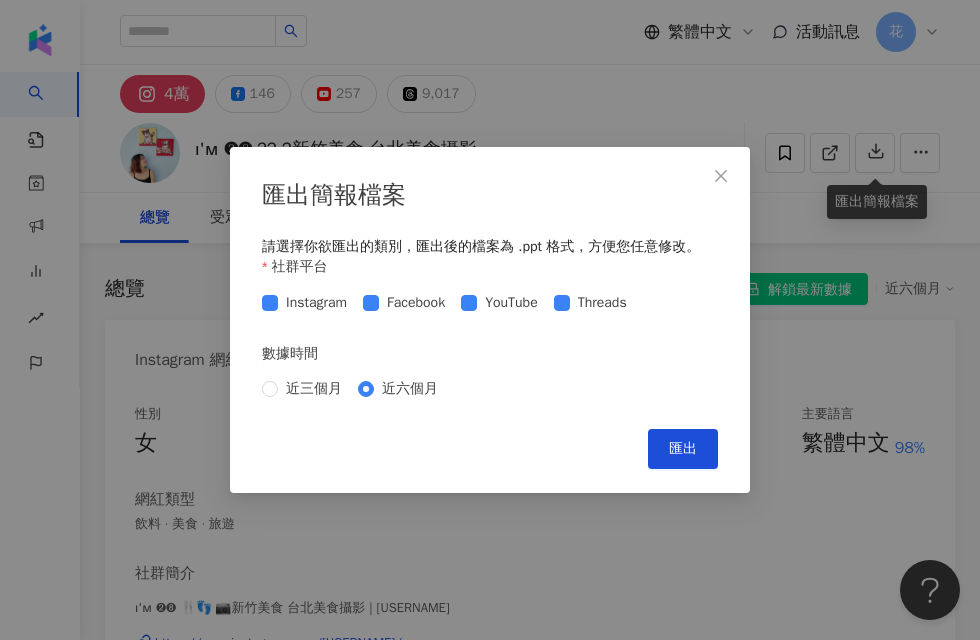 click 